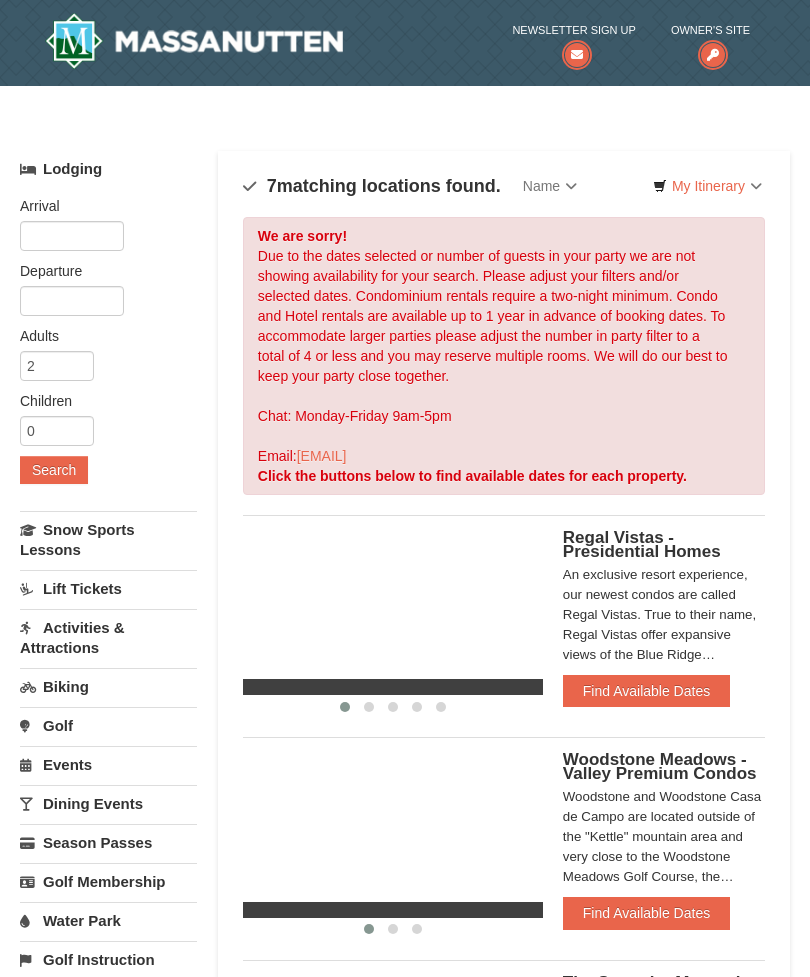 scroll, scrollTop: 0, scrollLeft: 0, axis: both 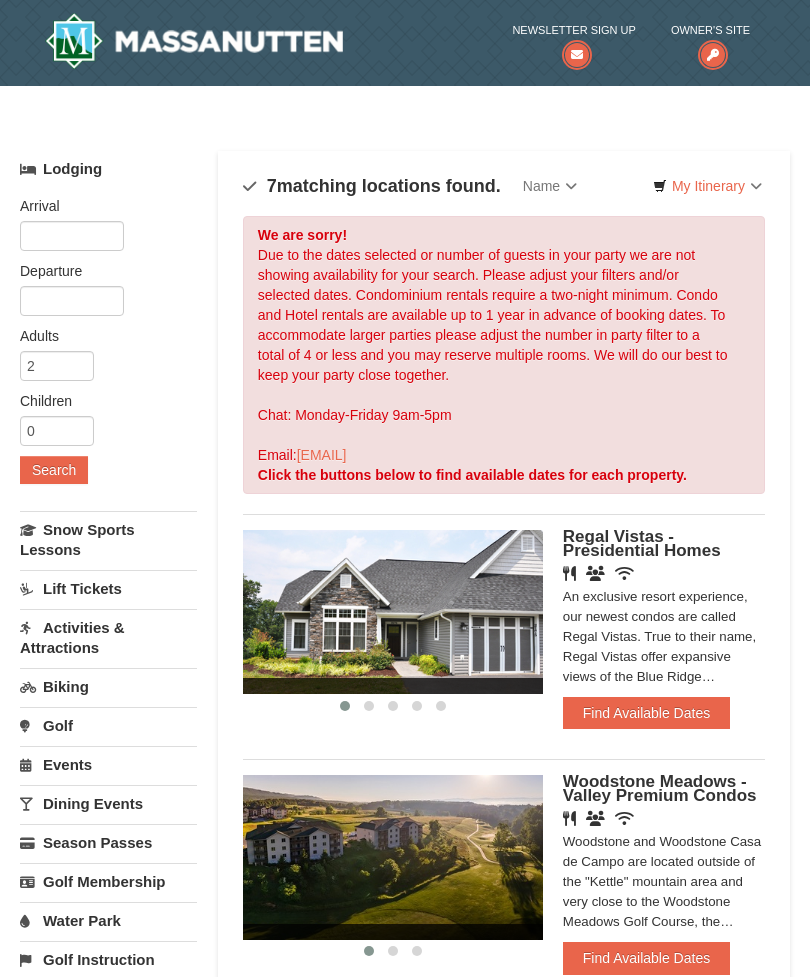 click on "Activities & Attractions" at bounding box center [108, 637] 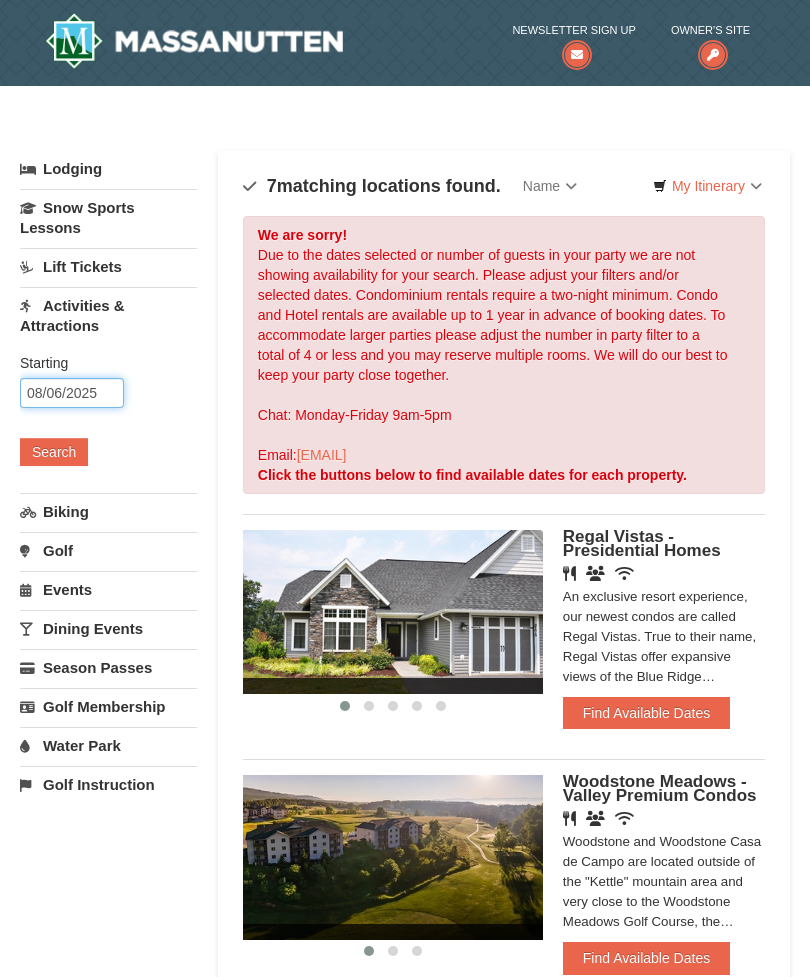 click on "08/06/2025" at bounding box center (72, 393) 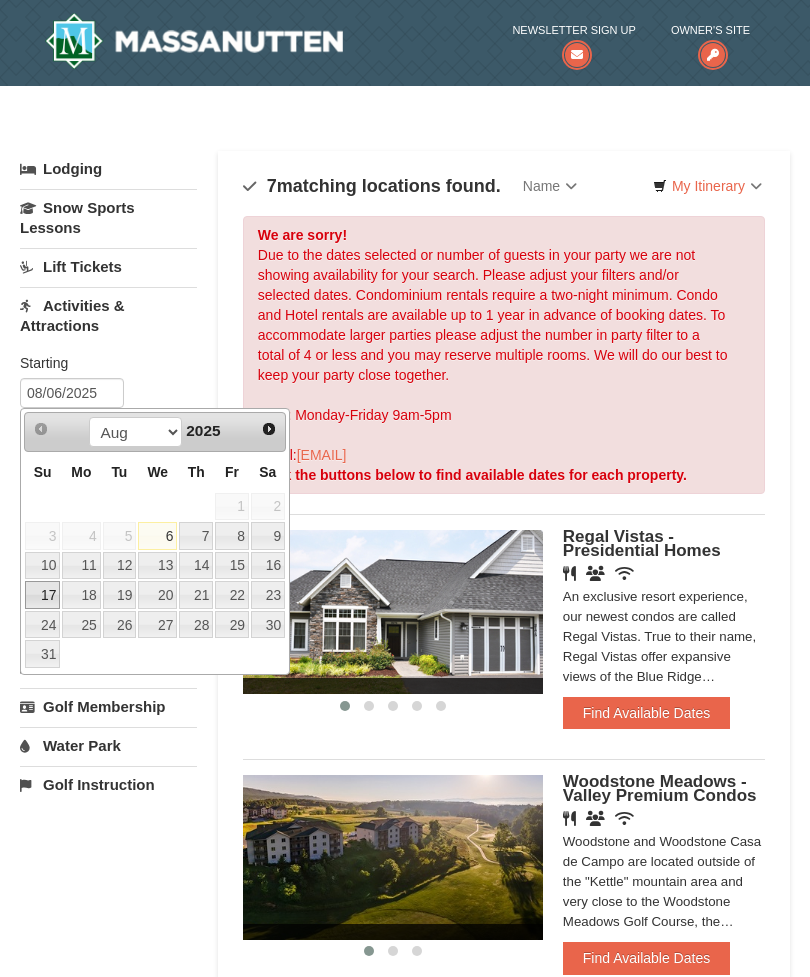 click on "17" at bounding box center (42, 595) 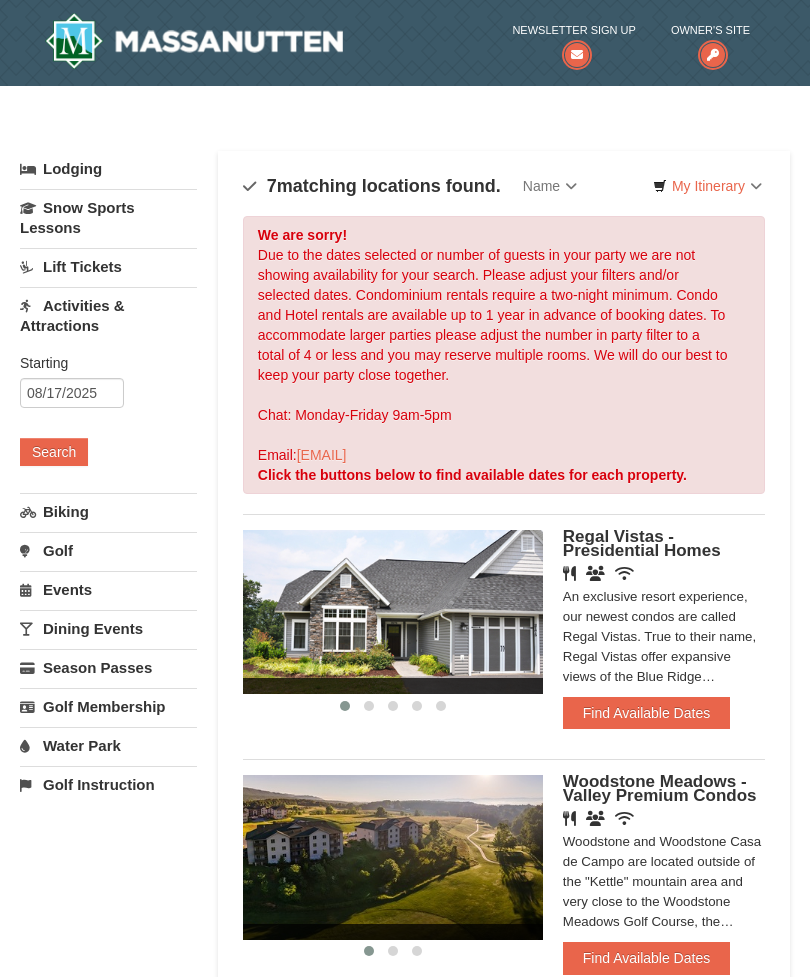 click on "Search" at bounding box center (54, 452) 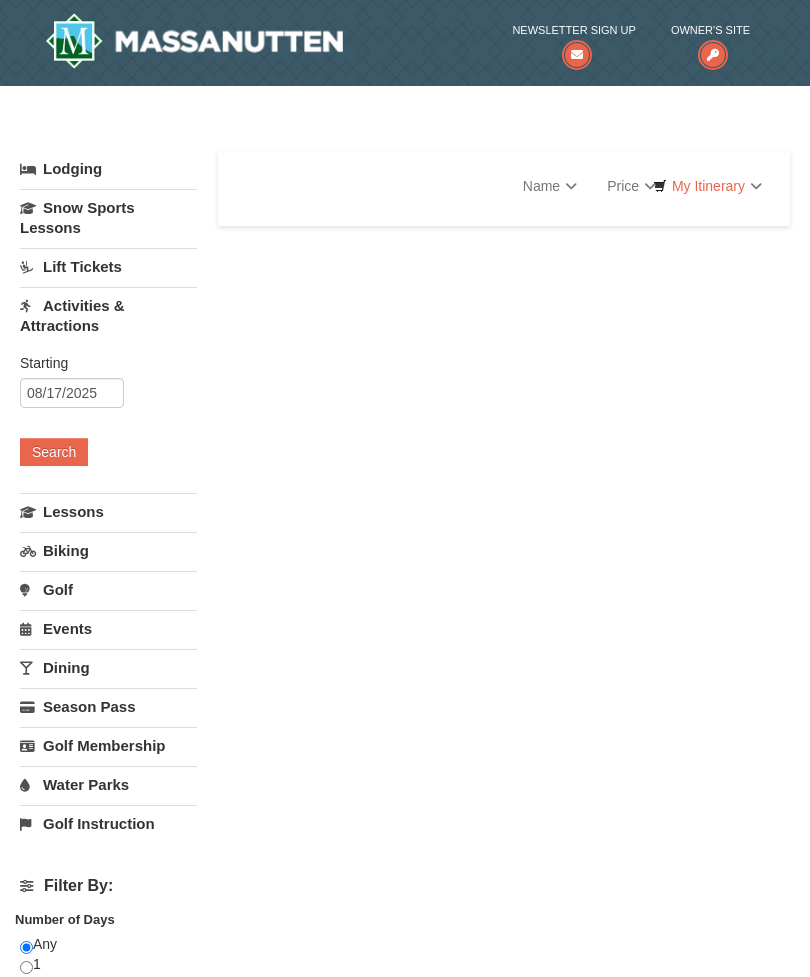 scroll, scrollTop: 0, scrollLeft: 0, axis: both 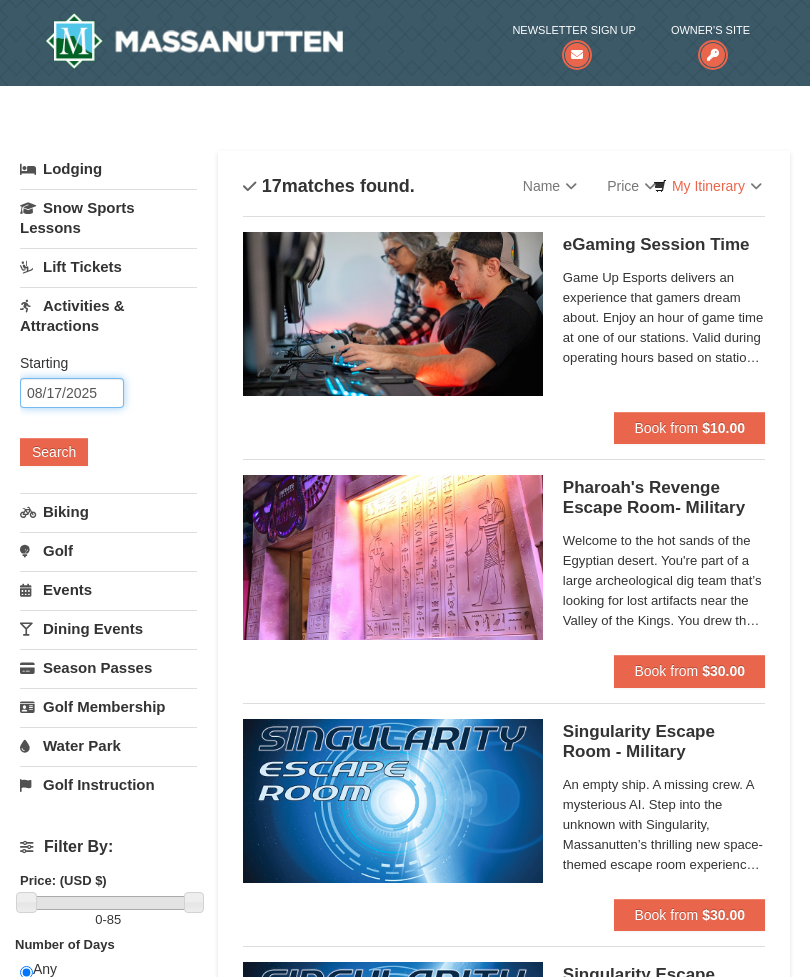 click on "08/17/2025" at bounding box center [72, 393] 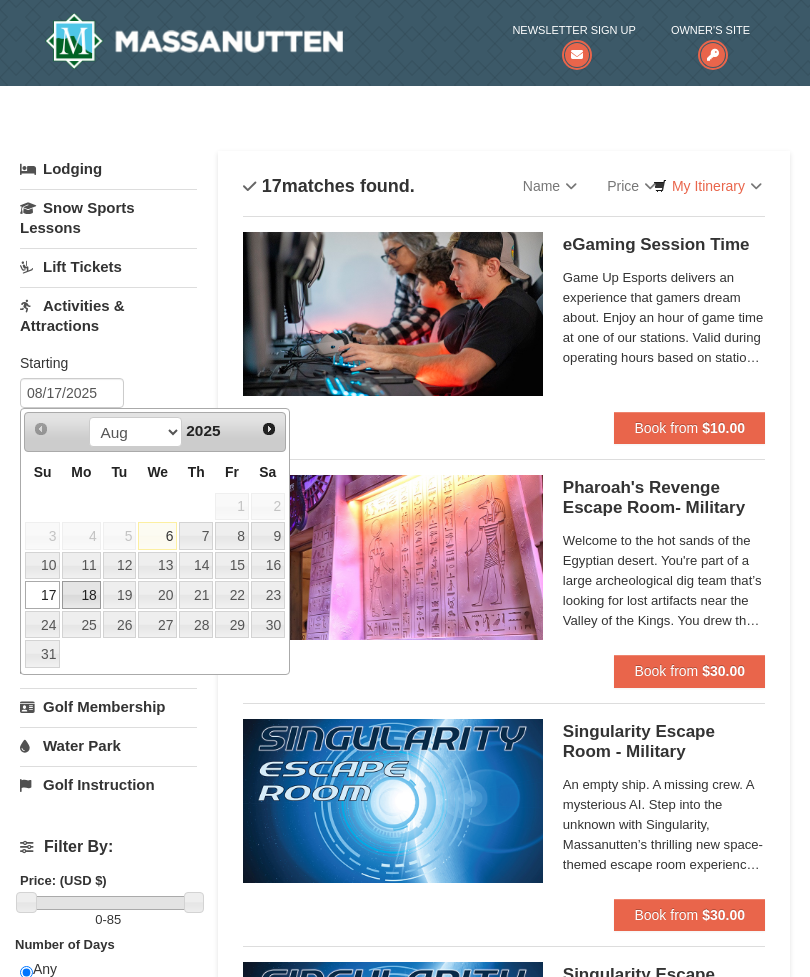 click on "18" at bounding box center [81, 595] 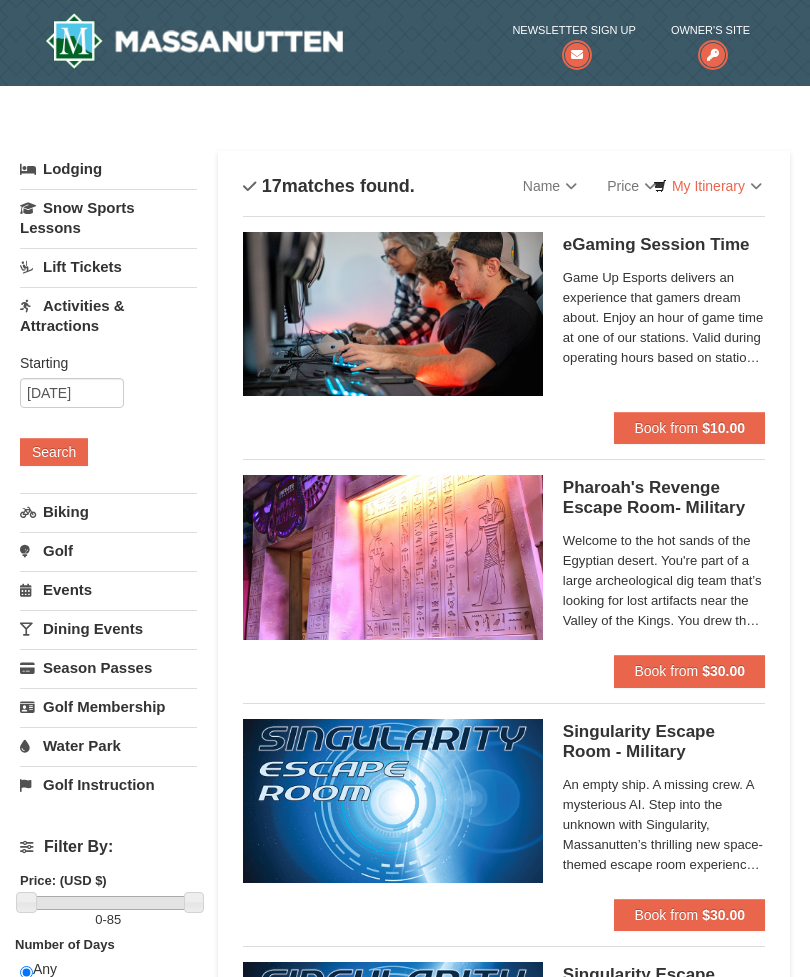 click on "Search" at bounding box center (54, 452) 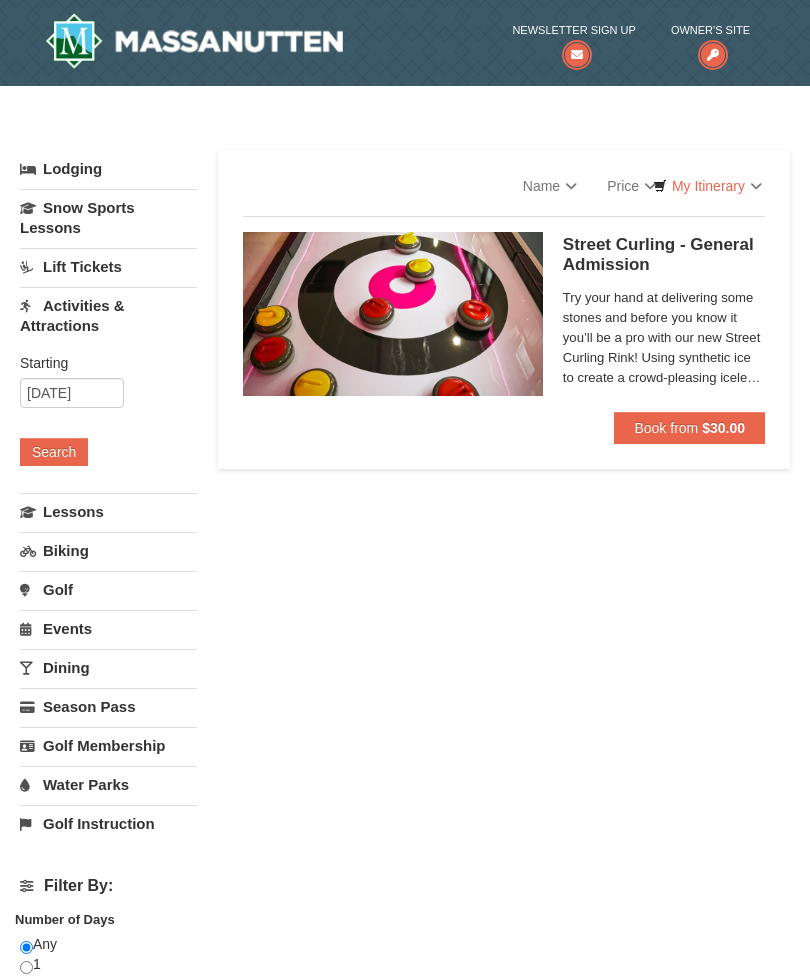 select on "8" 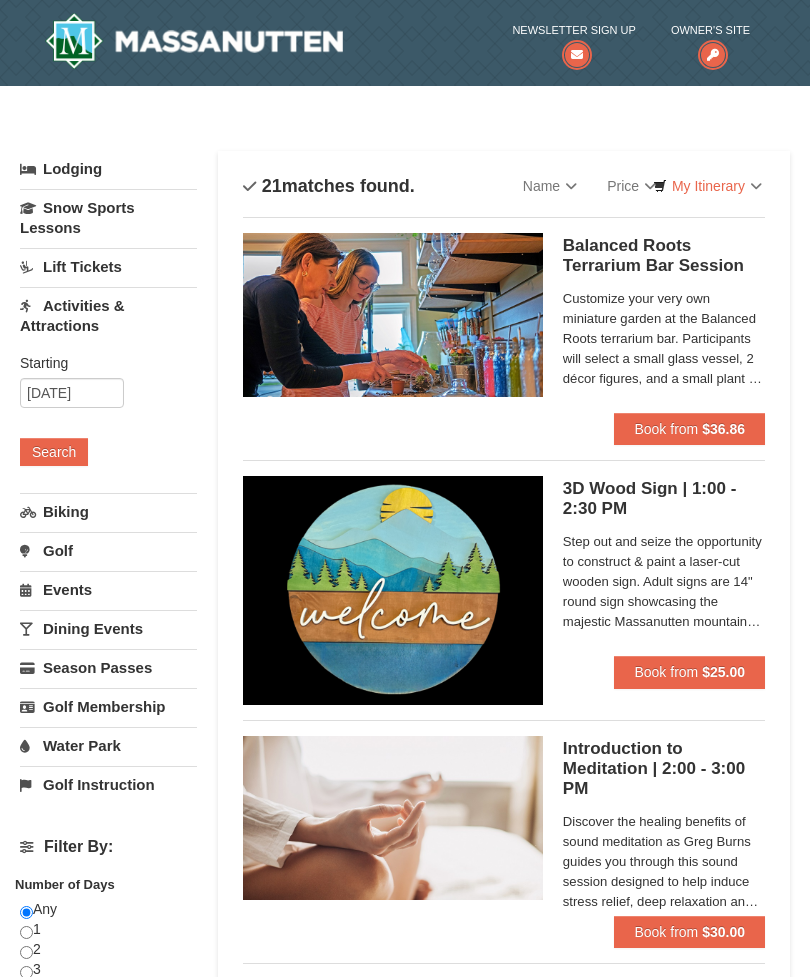 scroll, scrollTop: 0, scrollLeft: 0, axis: both 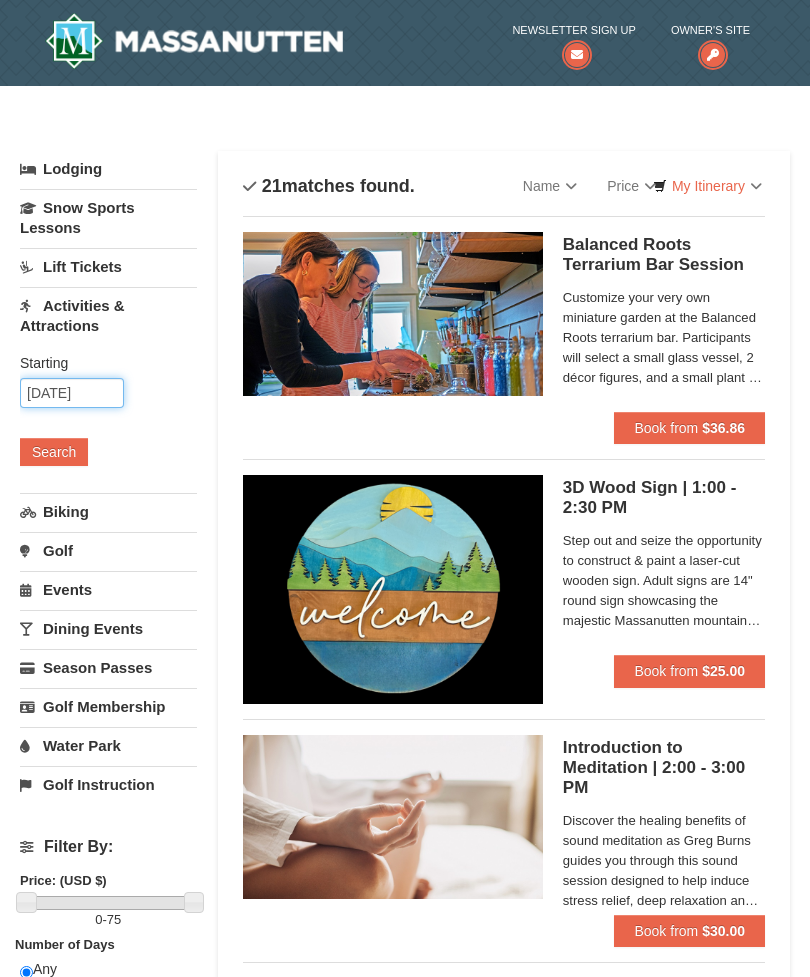 click on "08/18/2025" at bounding box center (72, 393) 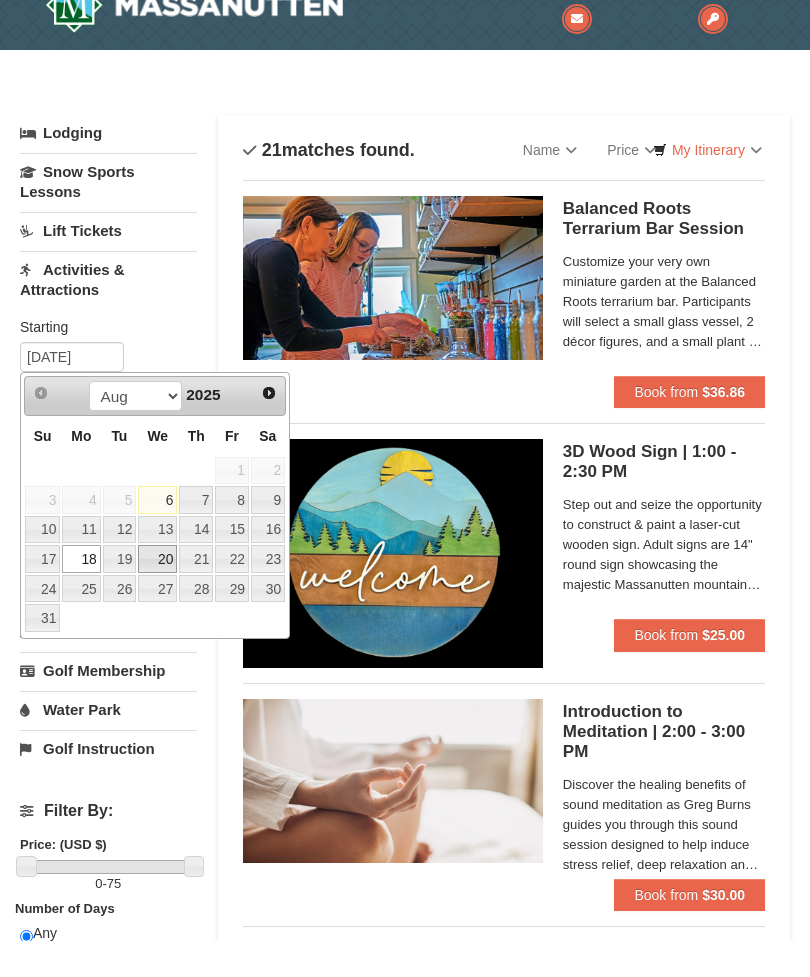 click on "20" at bounding box center (157, 595) 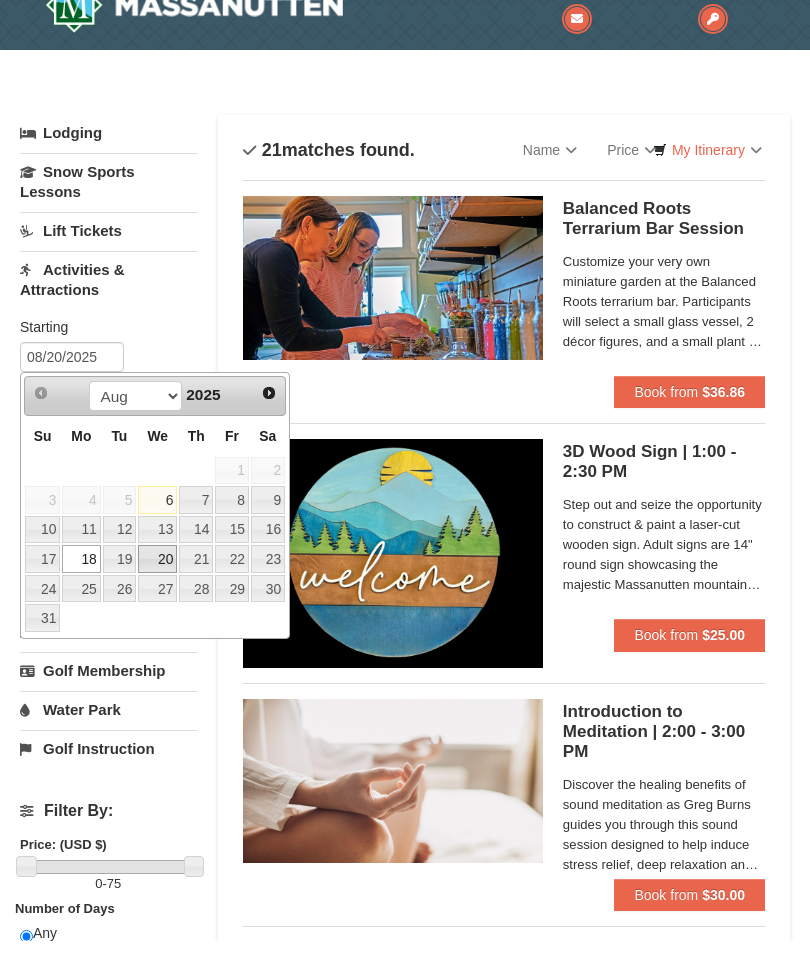 scroll, scrollTop: 36, scrollLeft: 0, axis: vertical 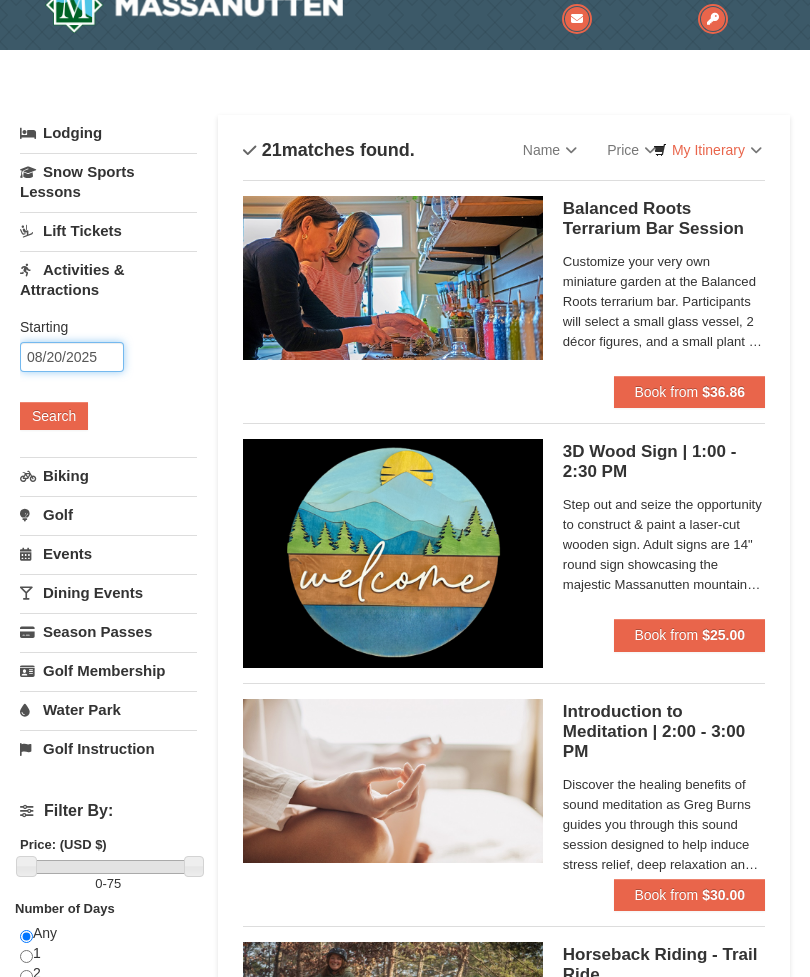 click on "08/20/2025" at bounding box center [72, 357] 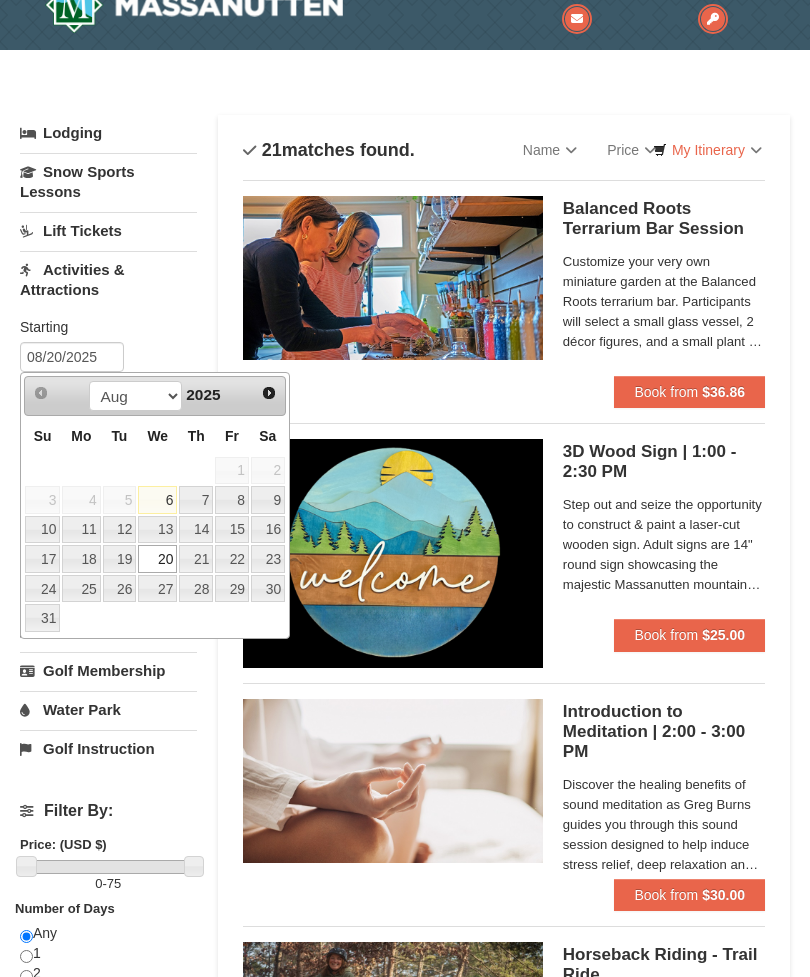 click on "19" at bounding box center (120, 559) 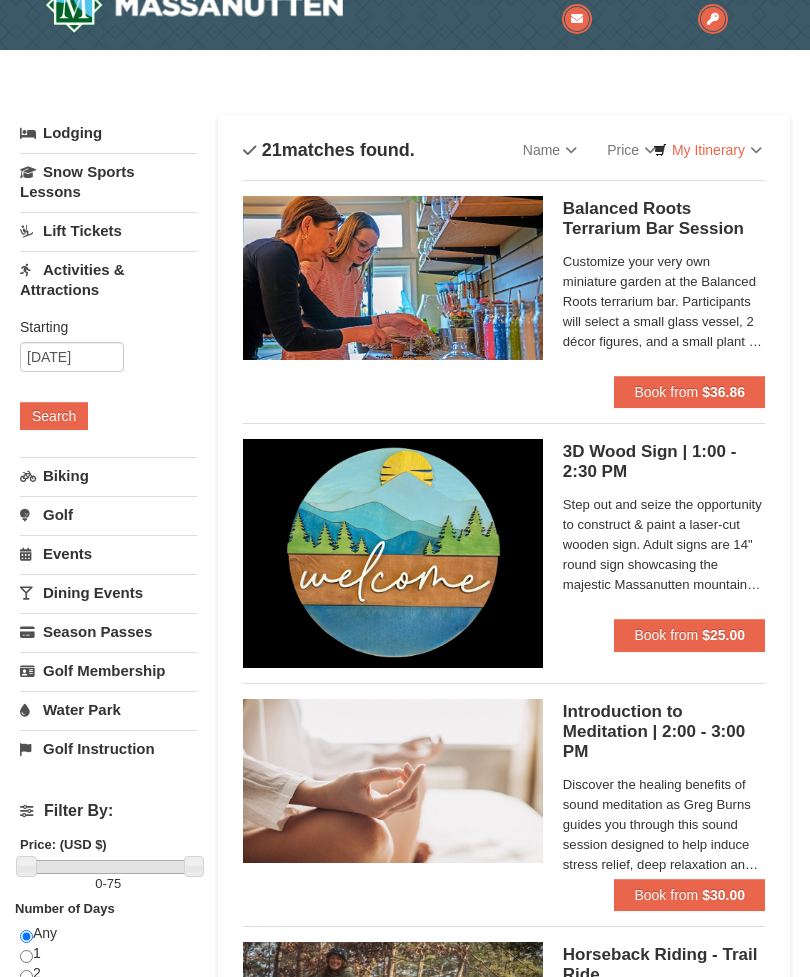 click on "Search" at bounding box center [54, 416] 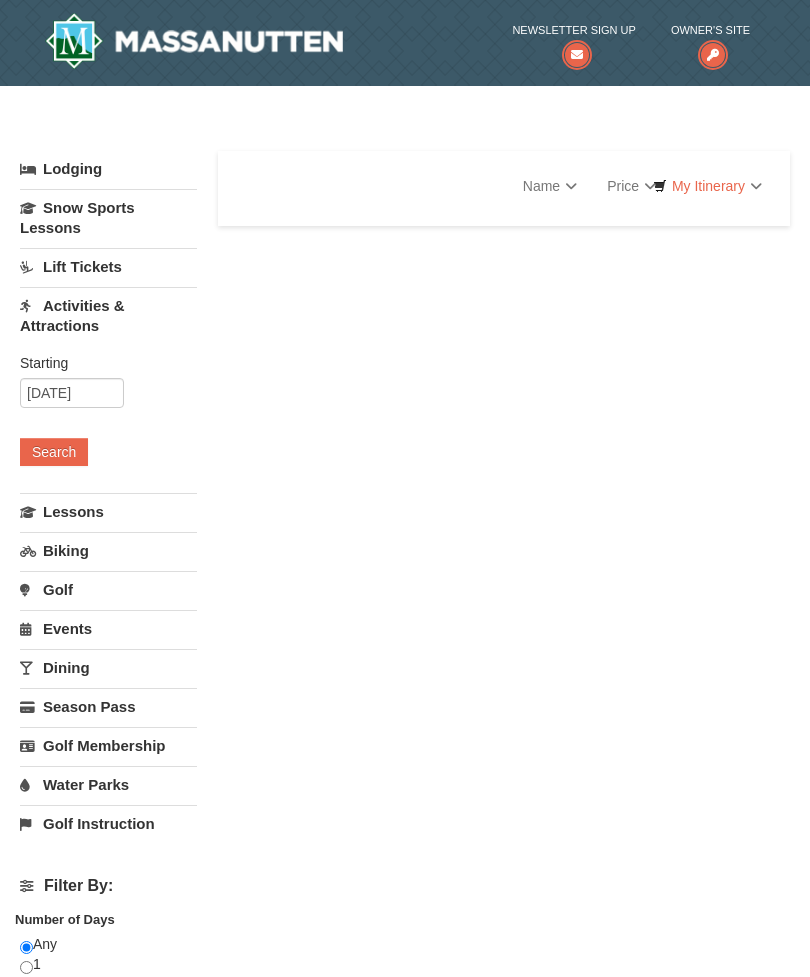 scroll, scrollTop: 0, scrollLeft: 0, axis: both 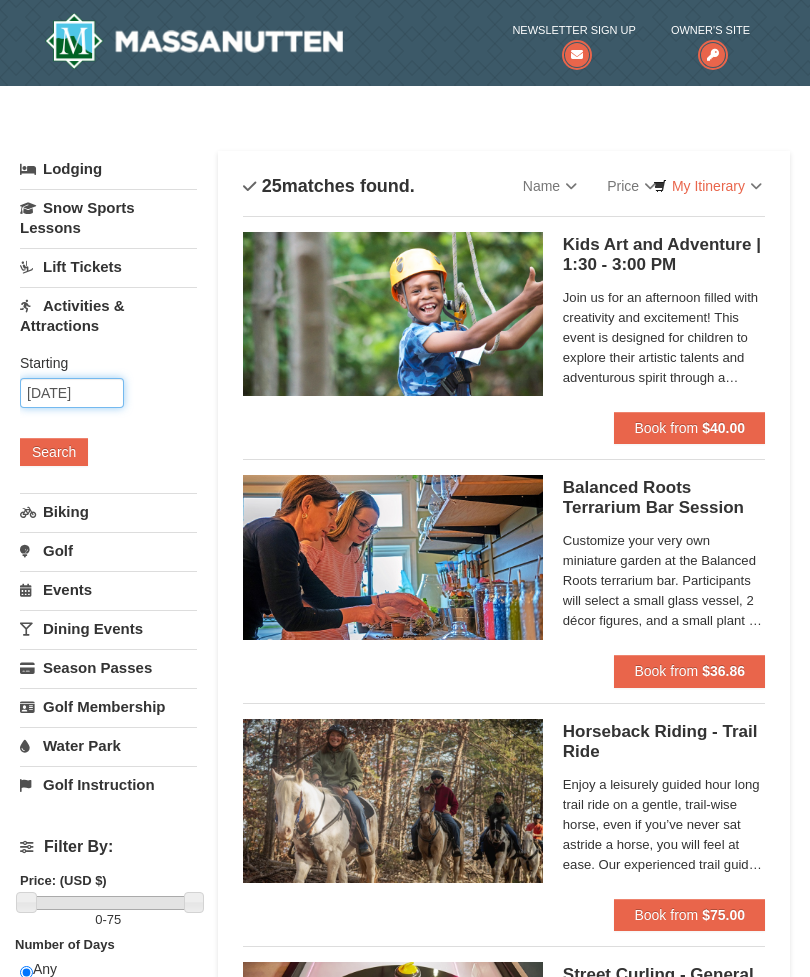 click on "[DATE]" at bounding box center [72, 393] 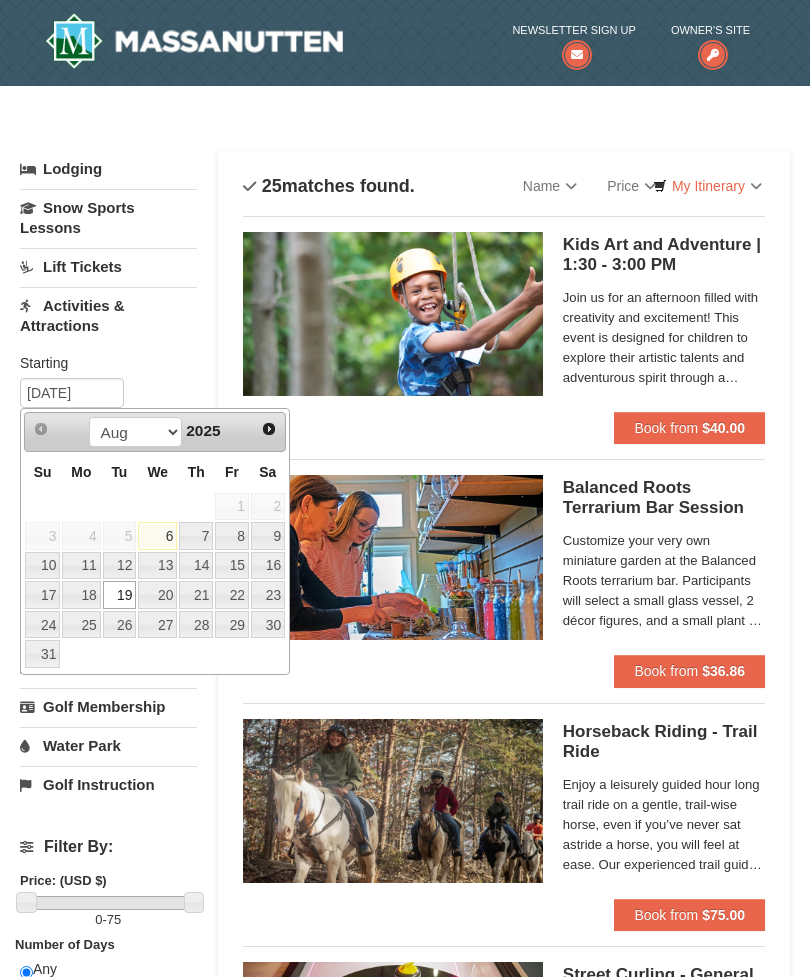 click on "20" at bounding box center (157, 595) 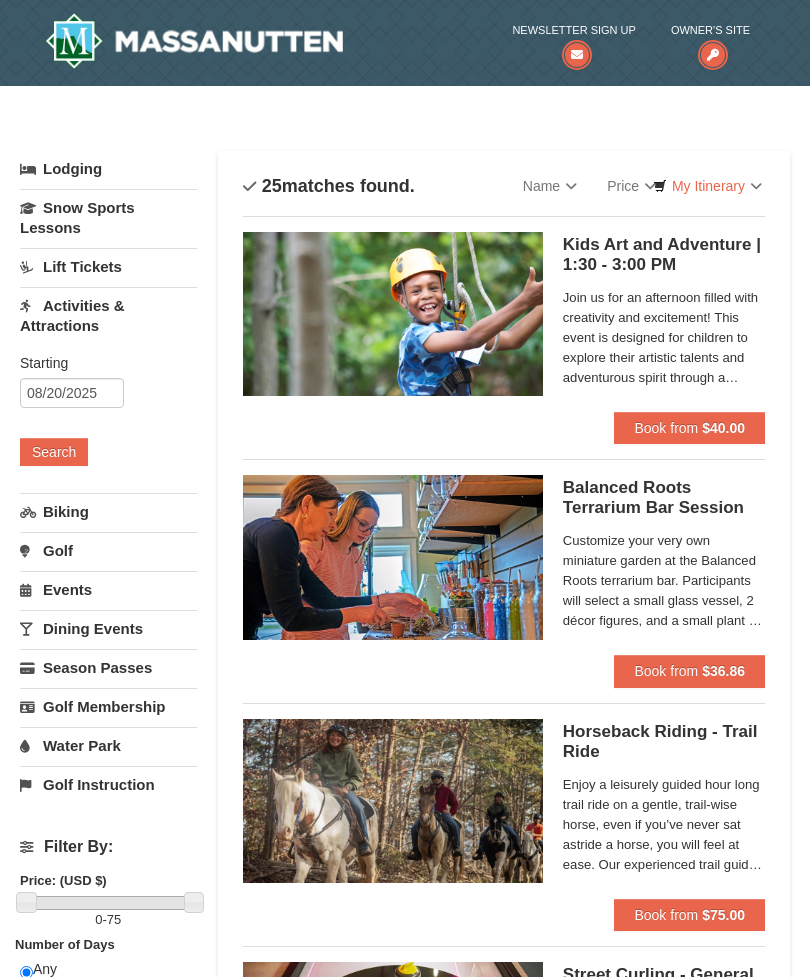 click on "Search" at bounding box center (54, 452) 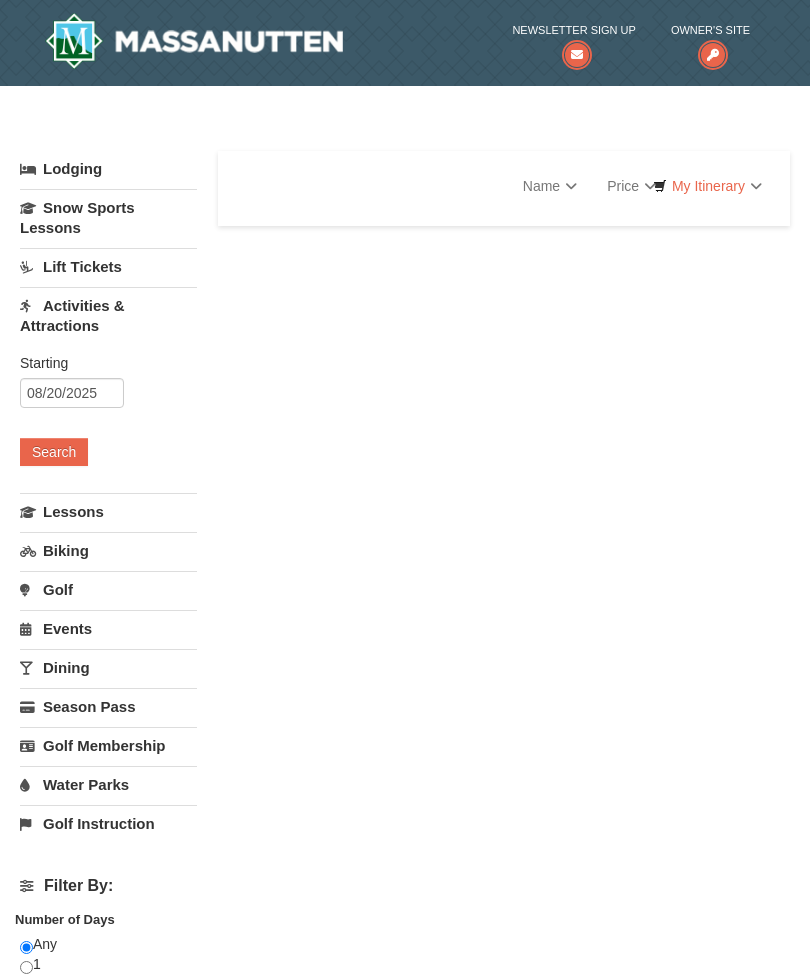 scroll, scrollTop: 0, scrollLeft: 0, axis: both 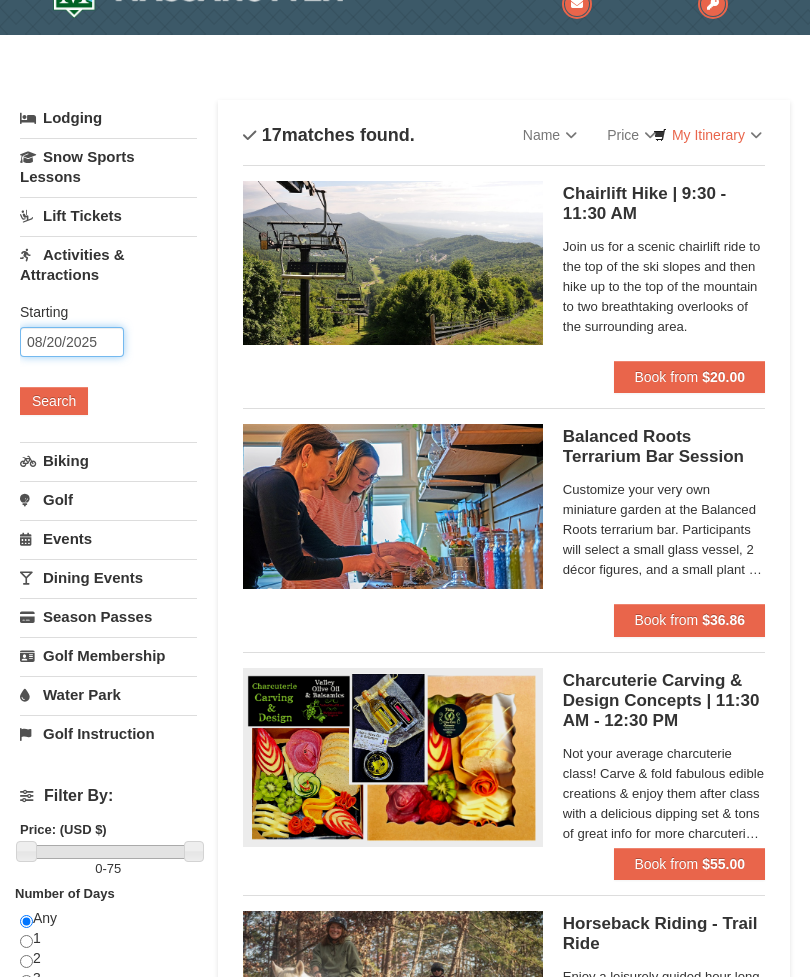 click on "08/20/2025" at bounding box center [72, 342] 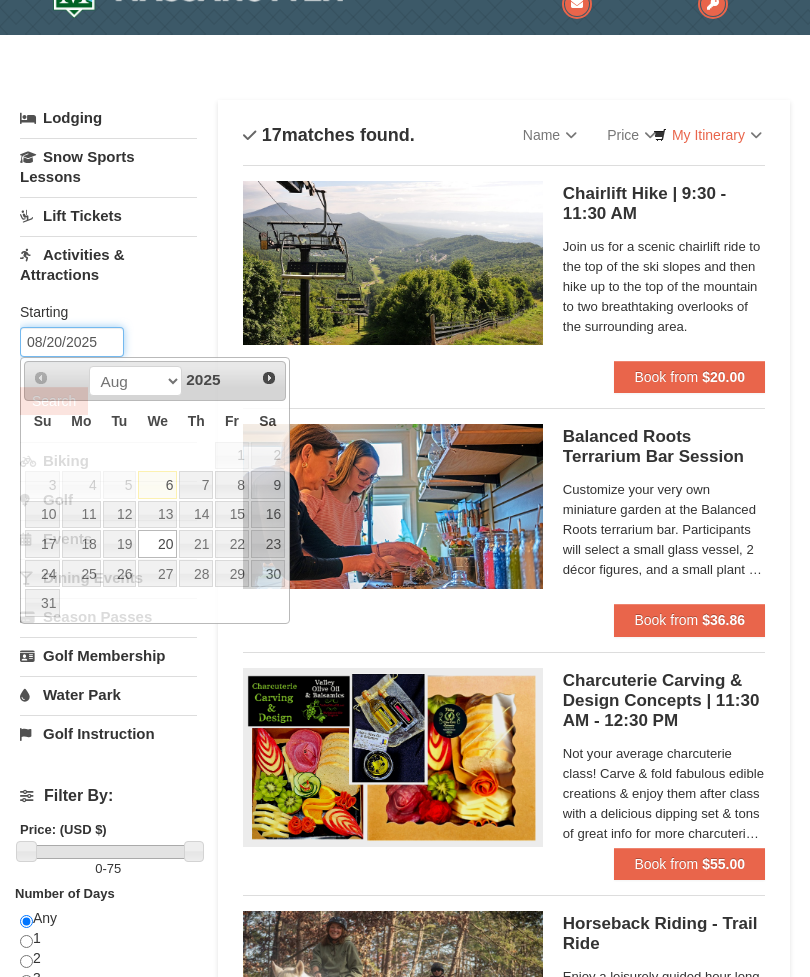 scroll, scrollTop: 50, scrollLeft: 0, axis: vertical 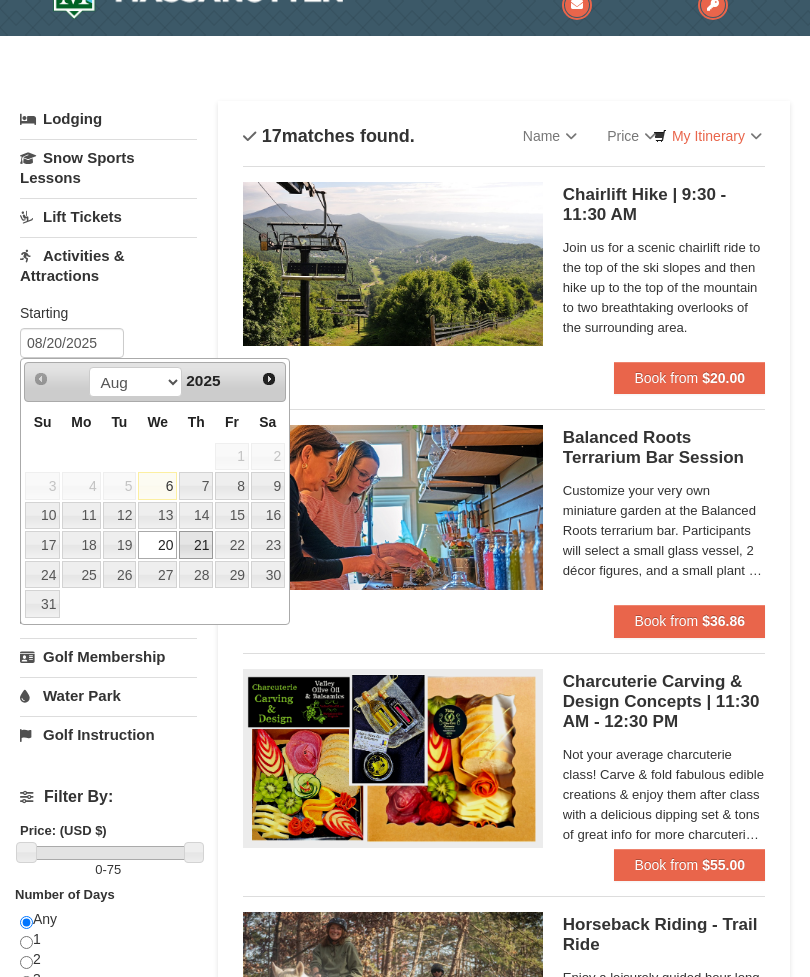 click on "21" at bounding box center (196, 545) 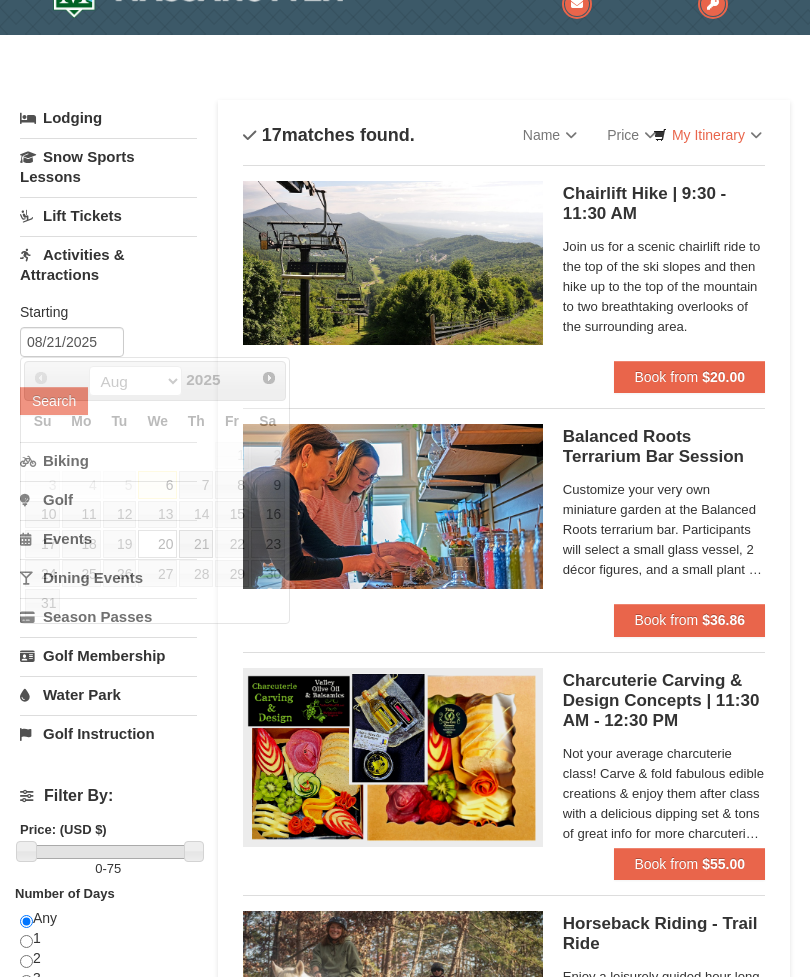scroll, scrollTop: 51, scrollLeft: 0, axis: vertical 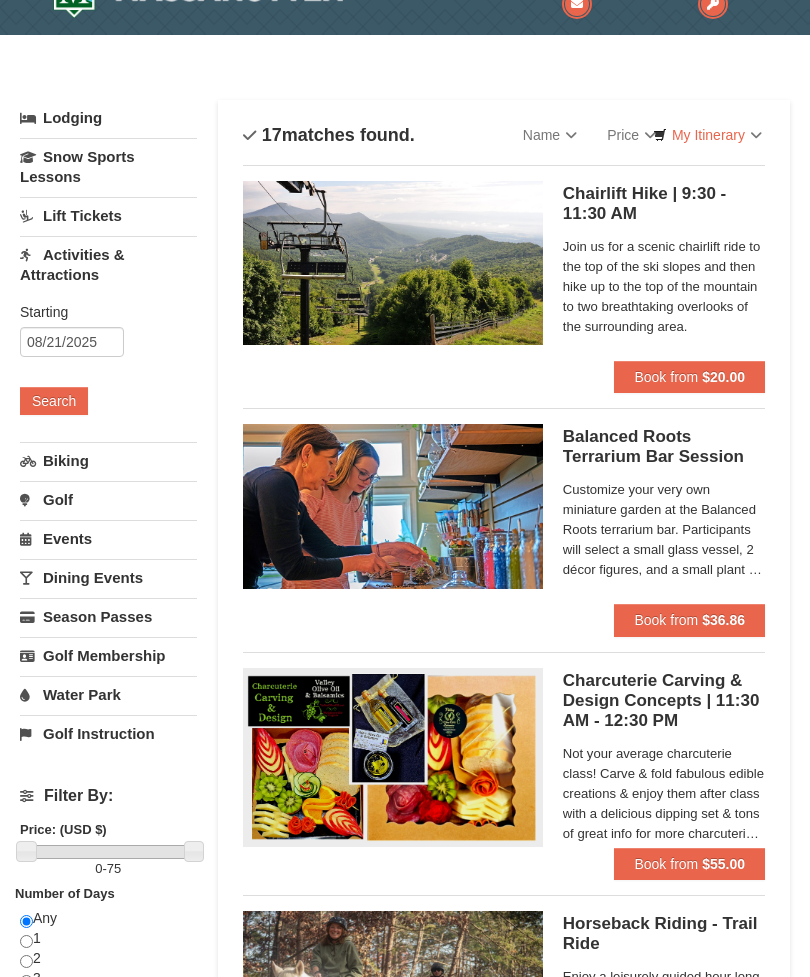 click on "Search" at bounding box center (54, 401) 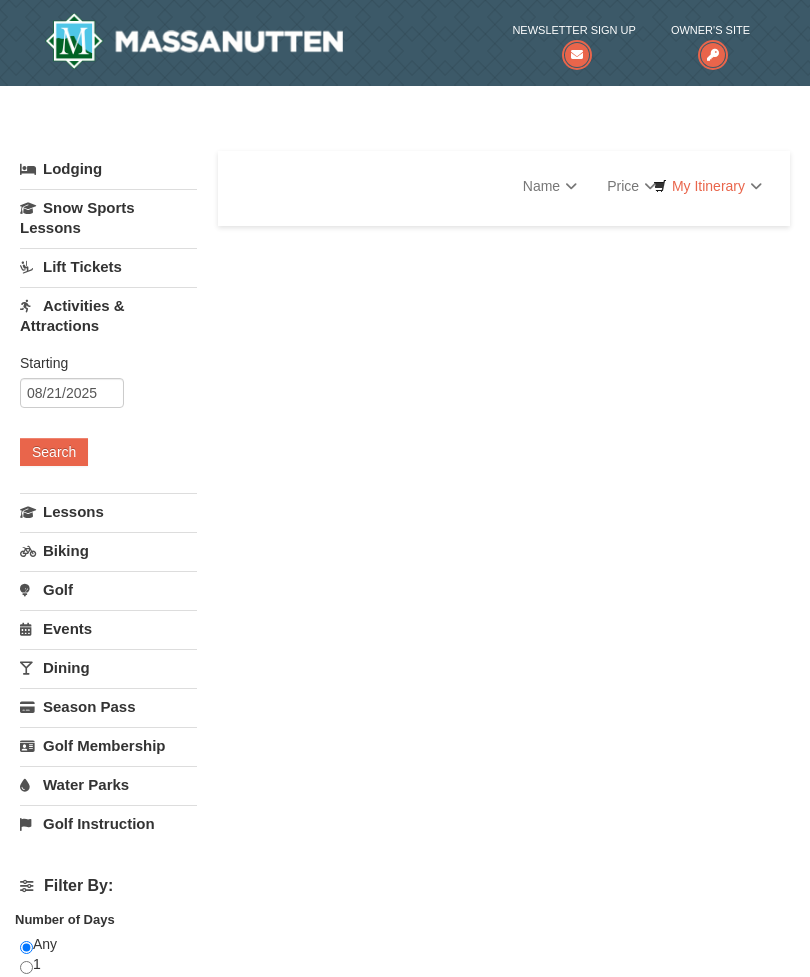 scroll, scrollTop: 0, scrollLeft: 0, axis: both 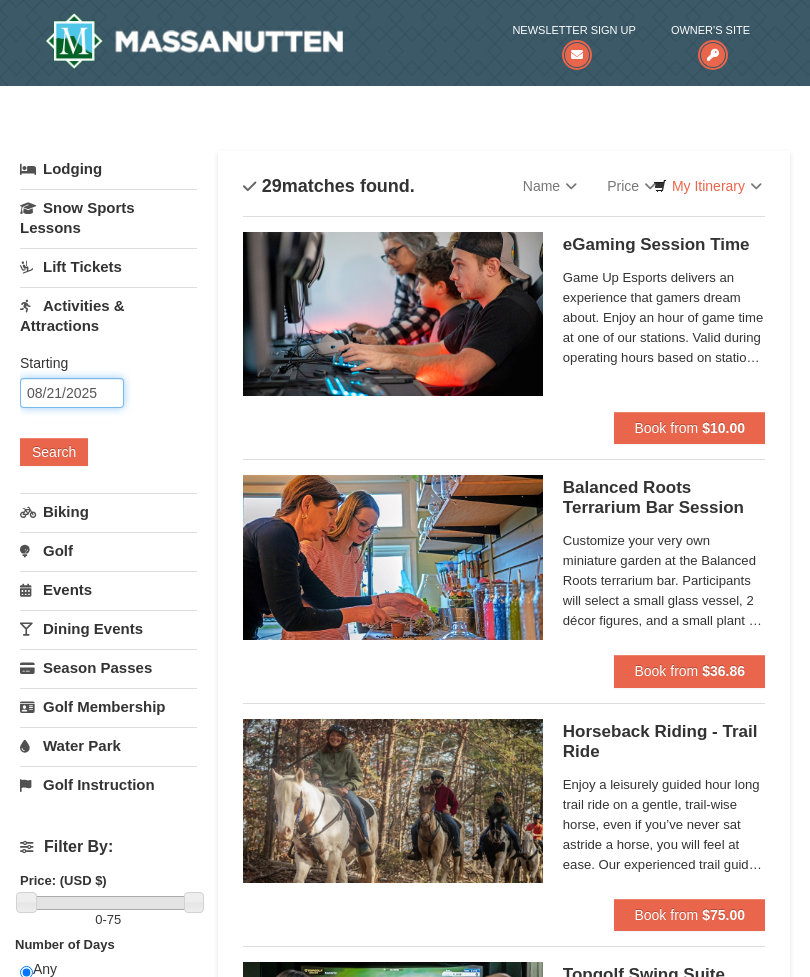 click on "08/21/2025" at bounding box center (72, 393) 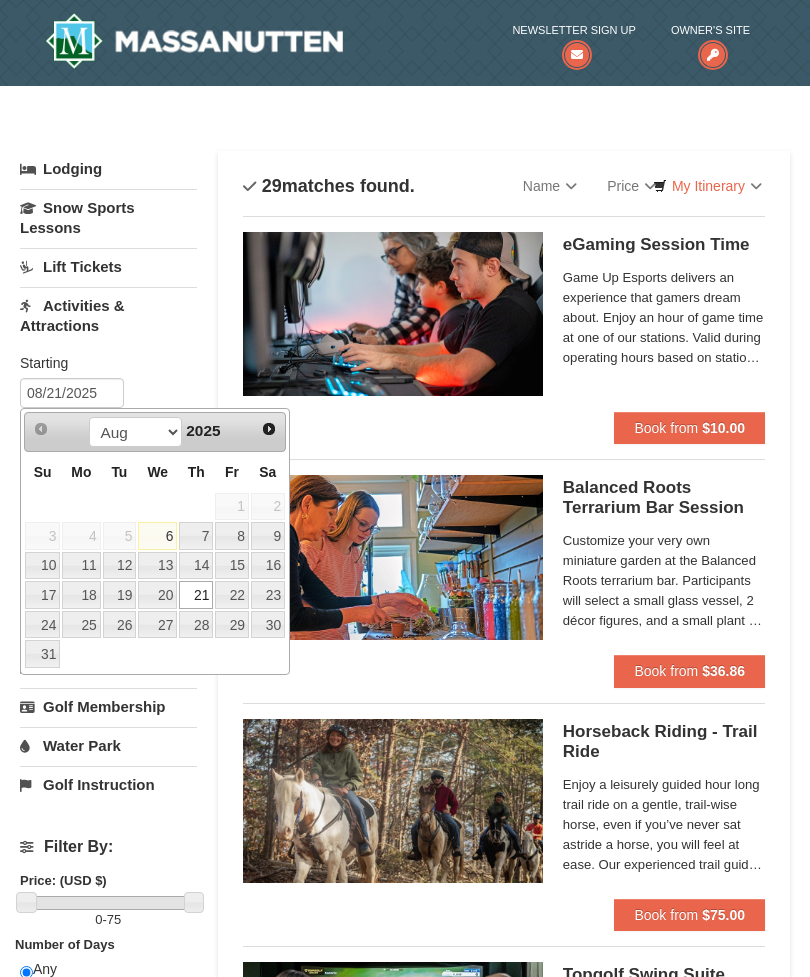 click on "22" at bounding box center [232, 595] 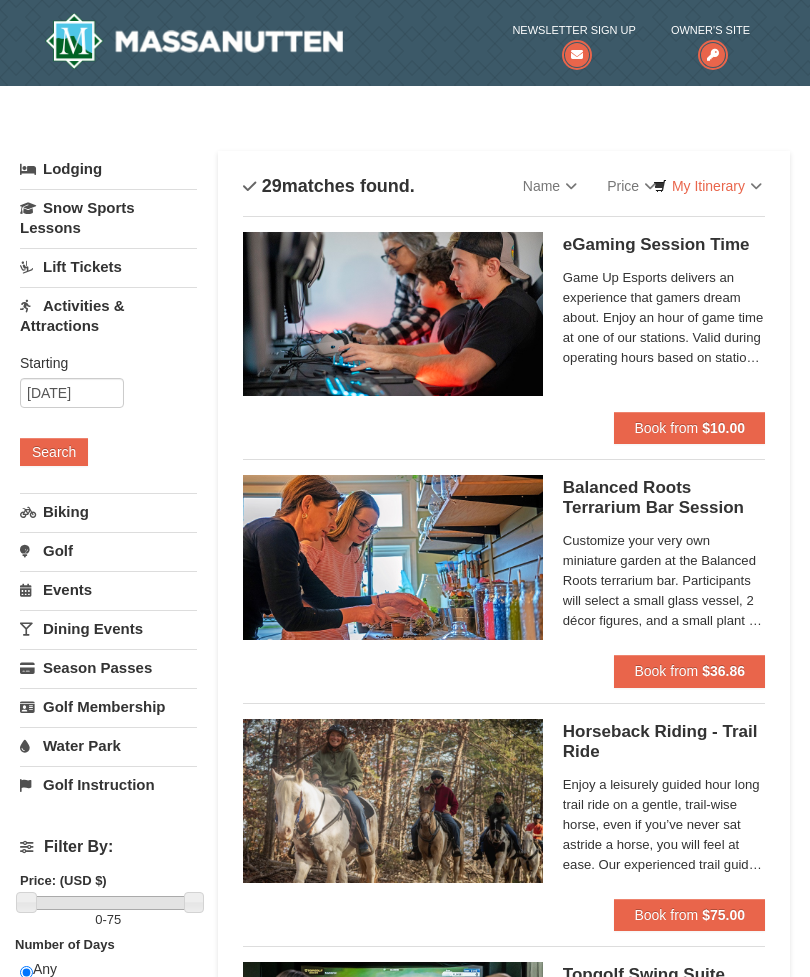 click on "Search" at bounding box center (54, 452) 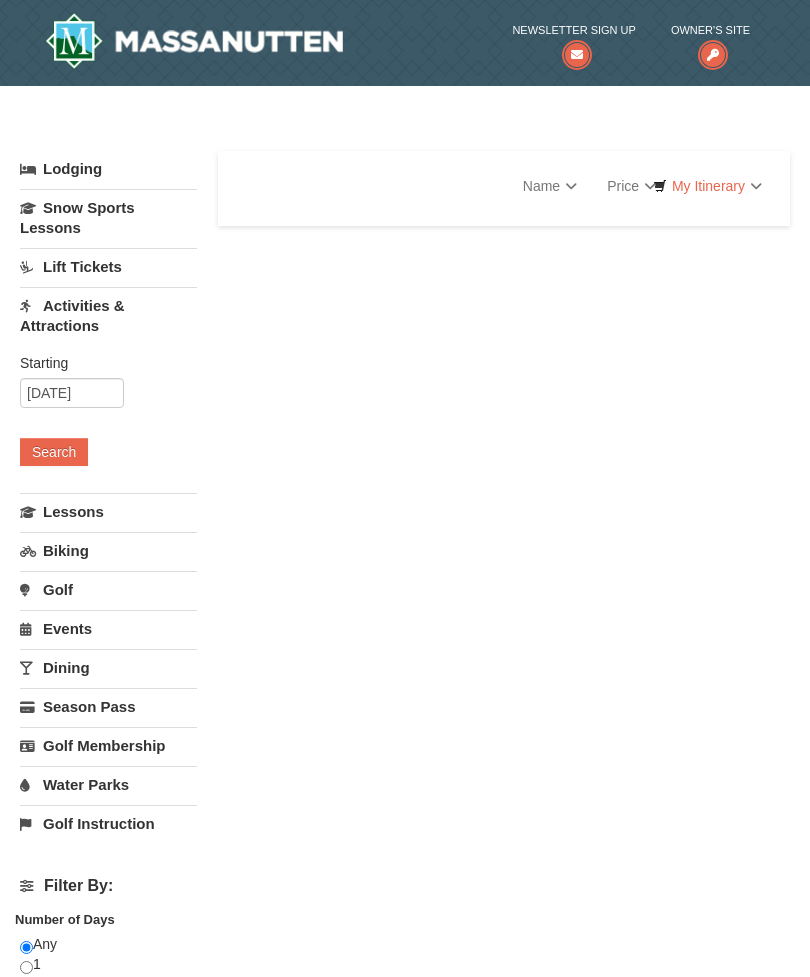 scroll, scrollTop: 0, scrollLeft: 0, axis: both 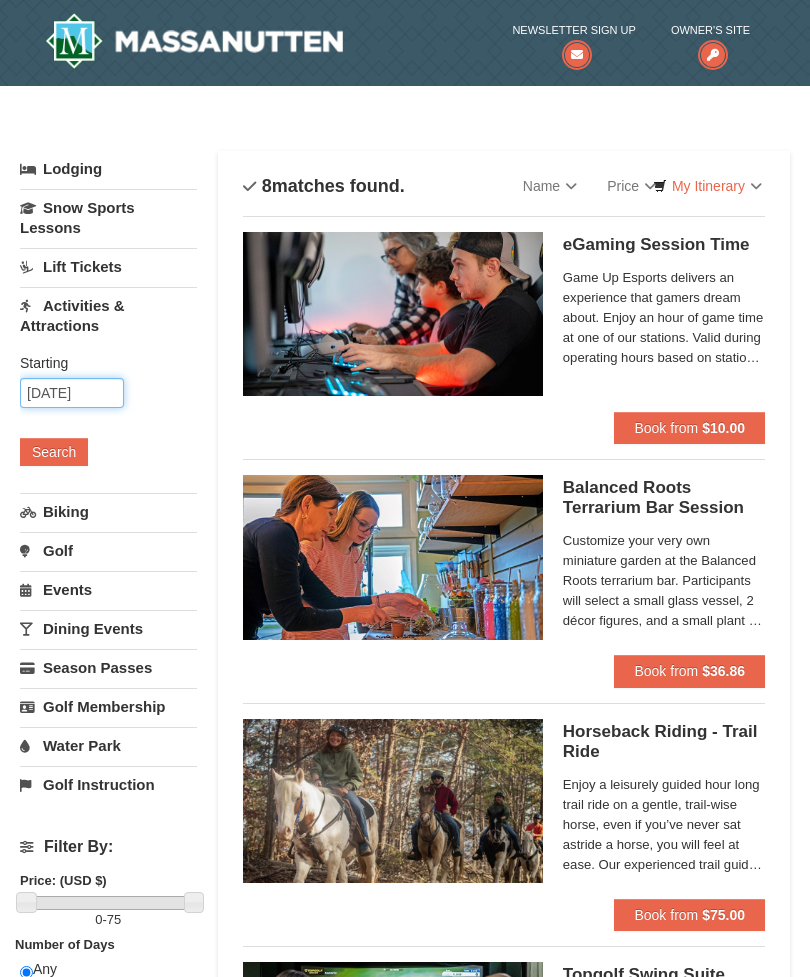 click on "[DATE]" at bounding box center [72, 393] 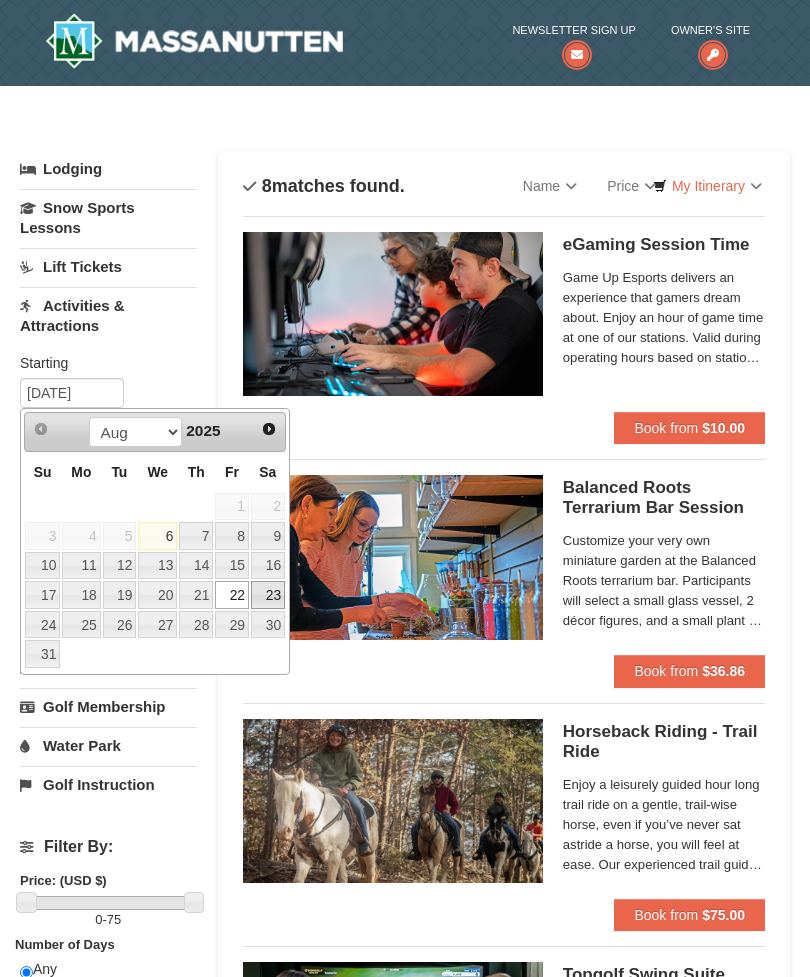 click on "23" at bounding box center (268, 595) 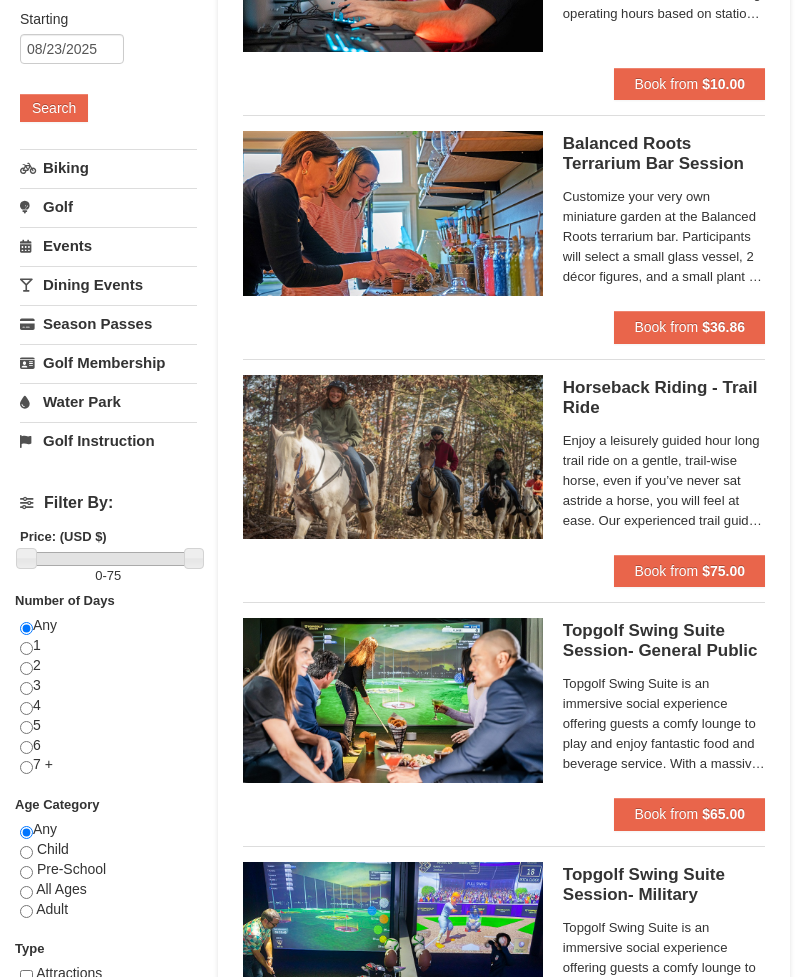 scroll, scrollTop: 0, scrollLeft: 0, axis: both 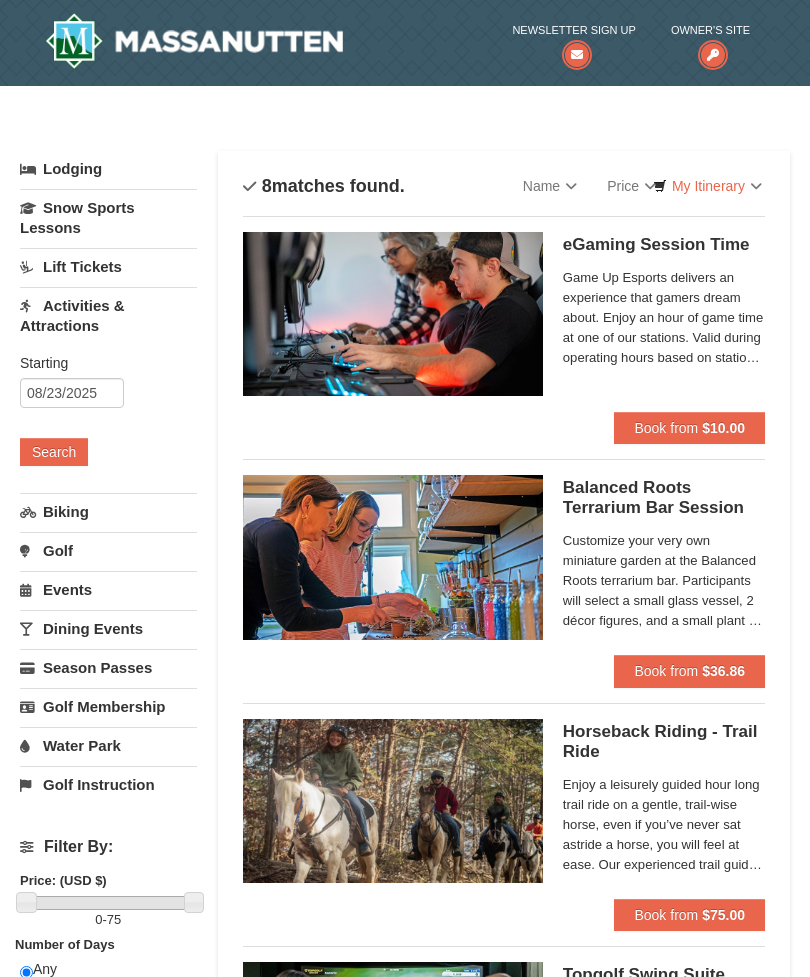 click on "Events" at bounding box center [108, 589] 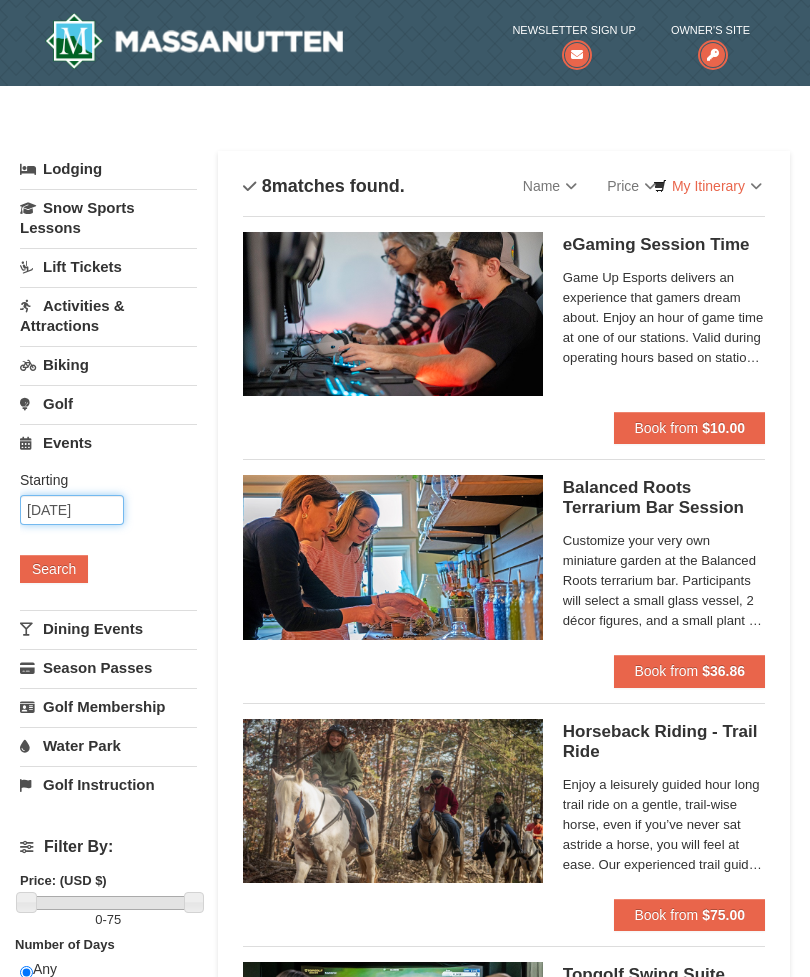 click on "[DATE]" at bounding box center (72, 510) 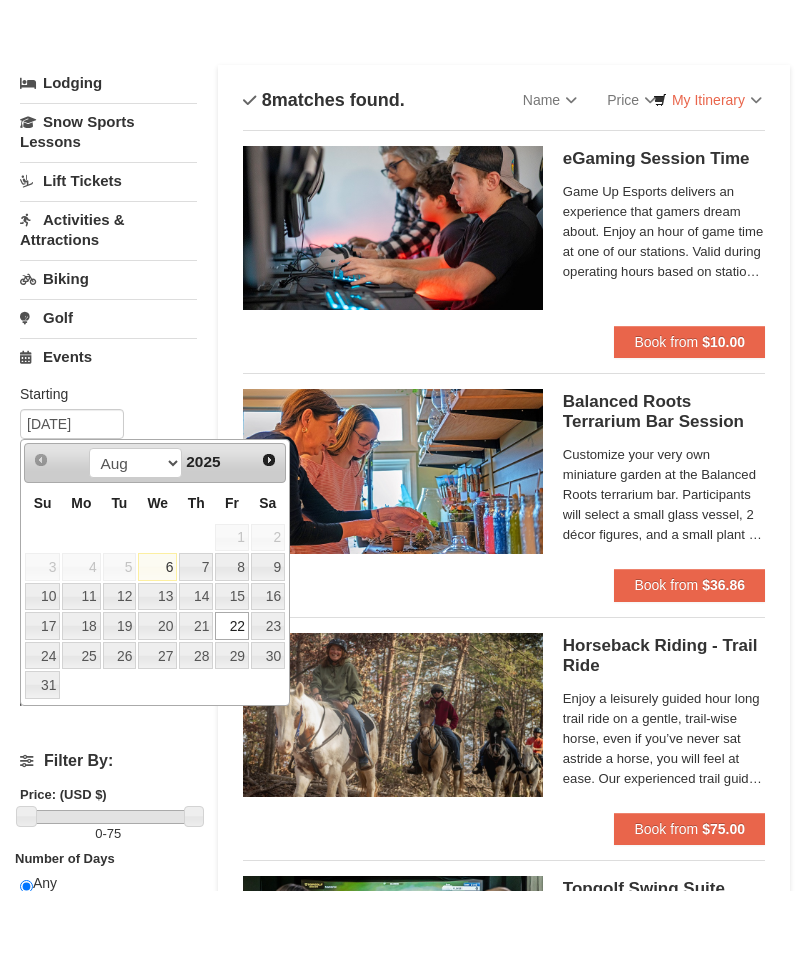 click on "17" at bounding box center (42, 712) 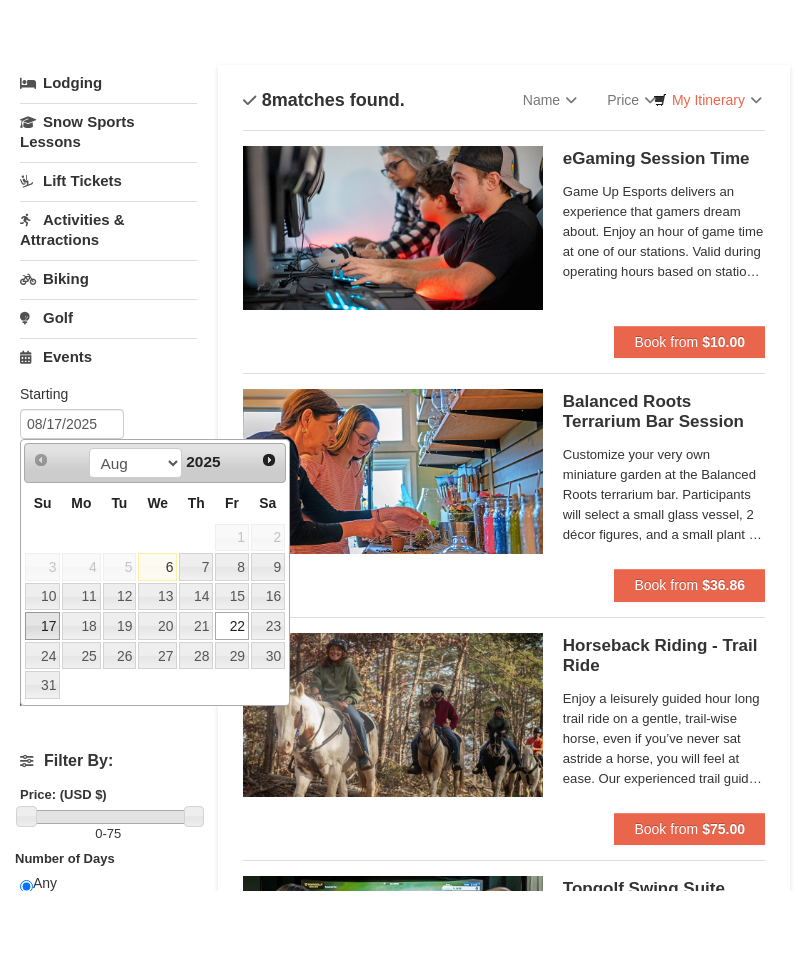 scroll, scrollTop: 86, scrollLeft: 0, axis: vertical 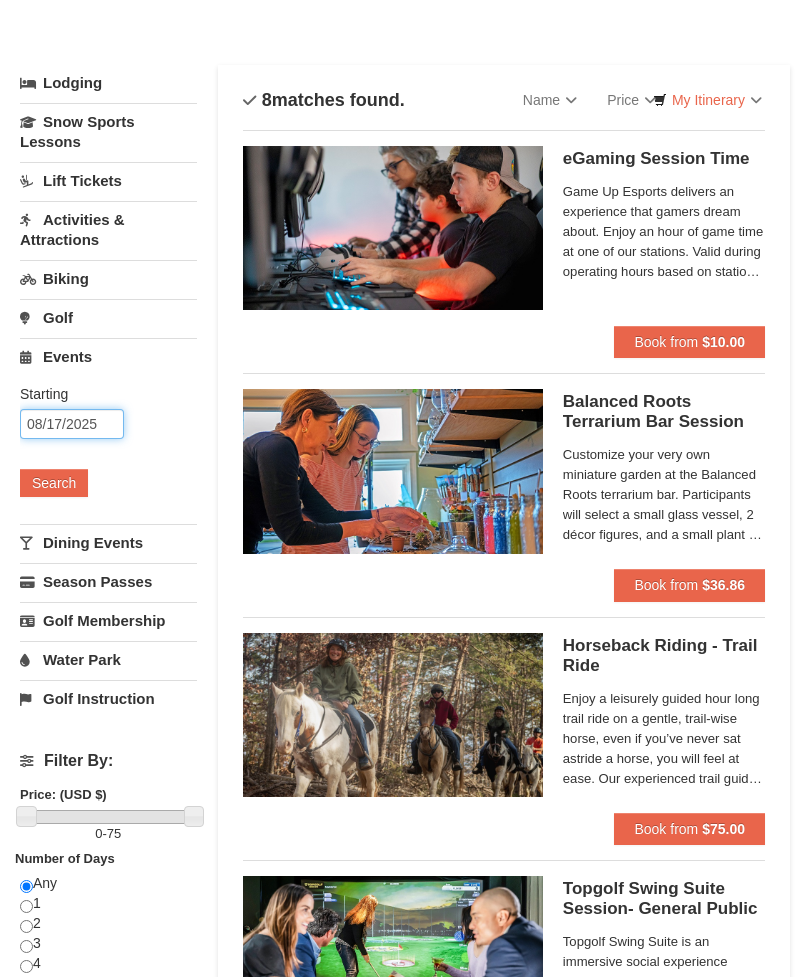 click on "08/17/2025" at bounding box center [72, 424] 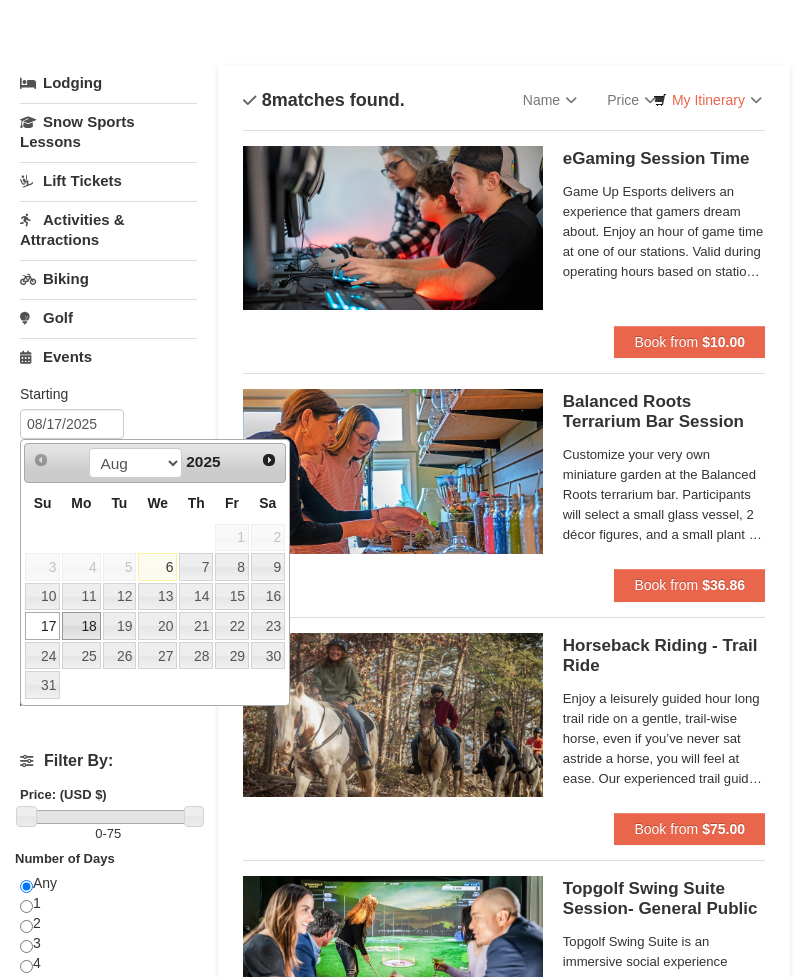 click on "18" at bounding box center [81, 626] 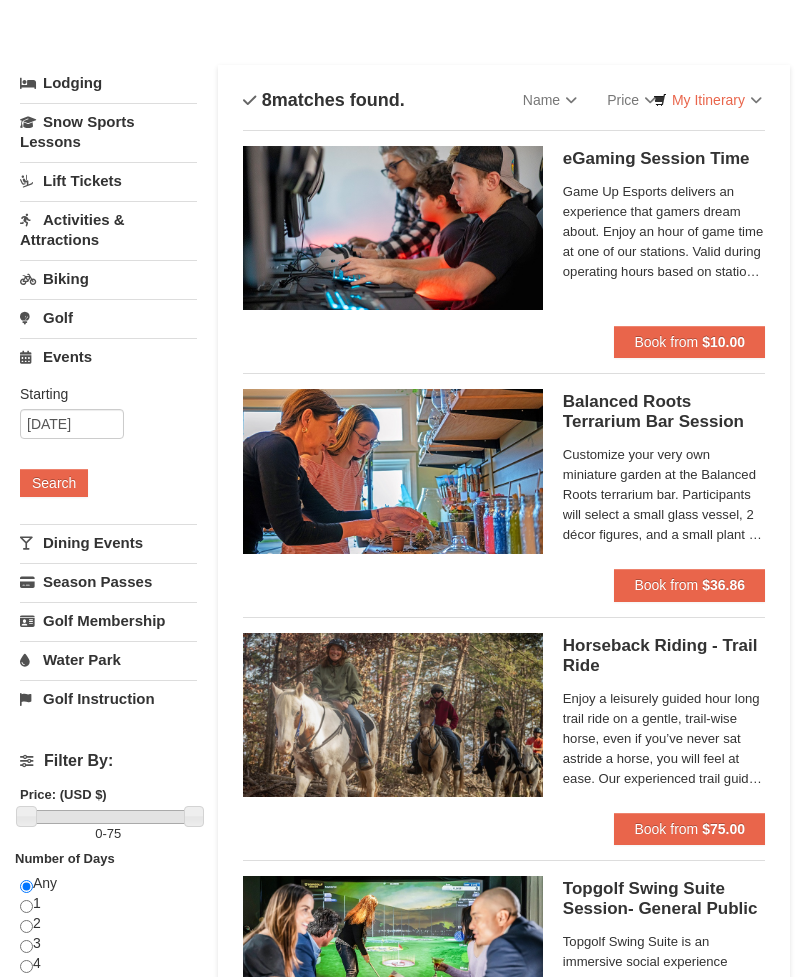 click on "Search" at bounding box center [54, 483] 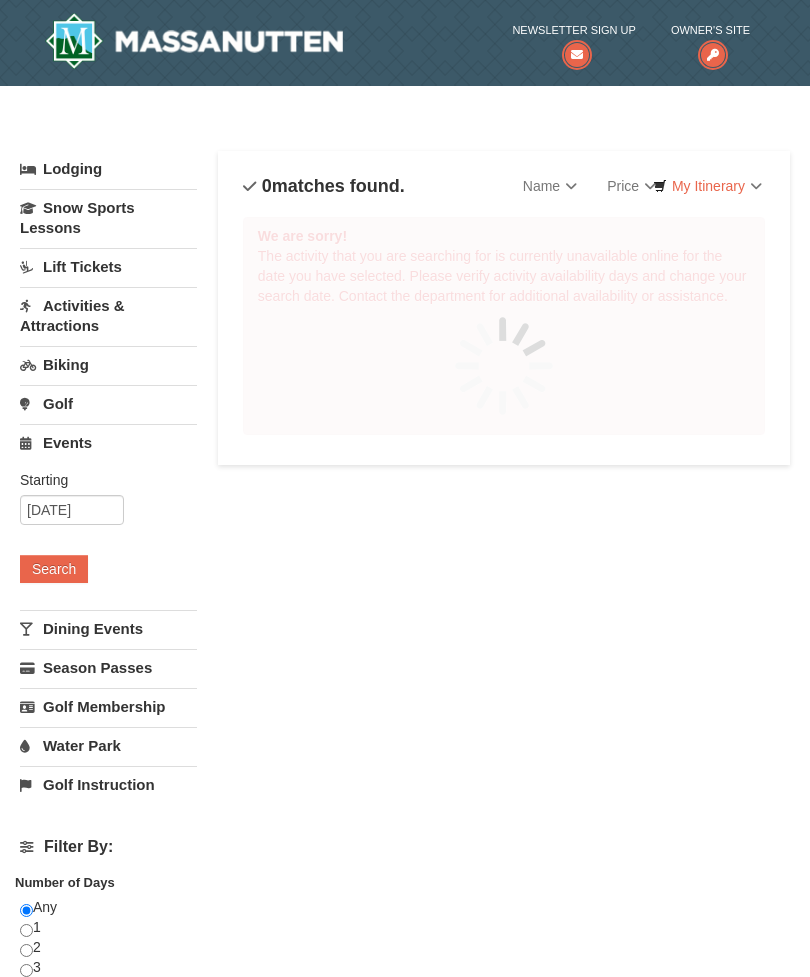 scroll, scrollTop: 0, scrollLeft: 0, axis: both 